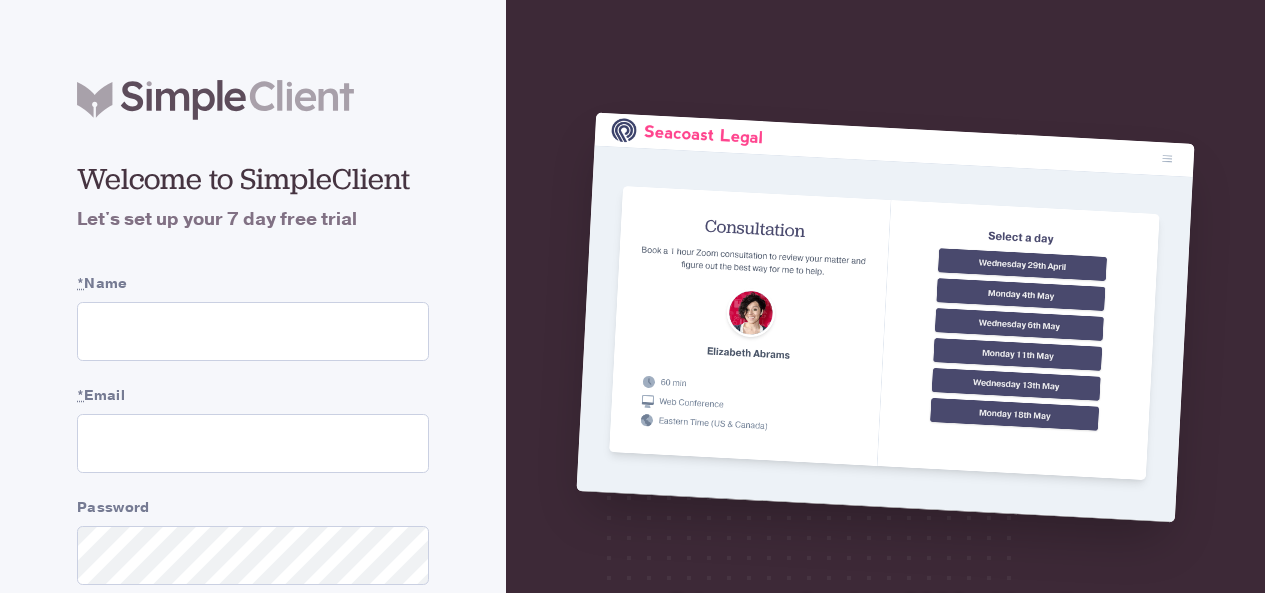 scroll, scrollTop: 0, scrollLeft: 0, axis: both 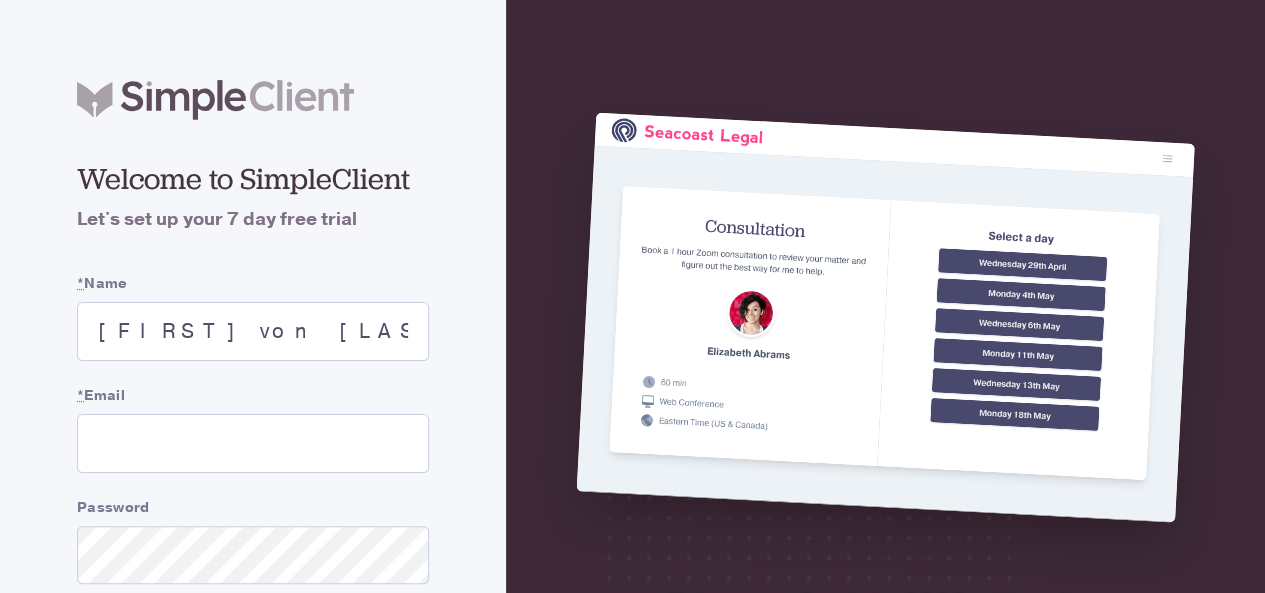 type on "[FIRST] von [LAST]" 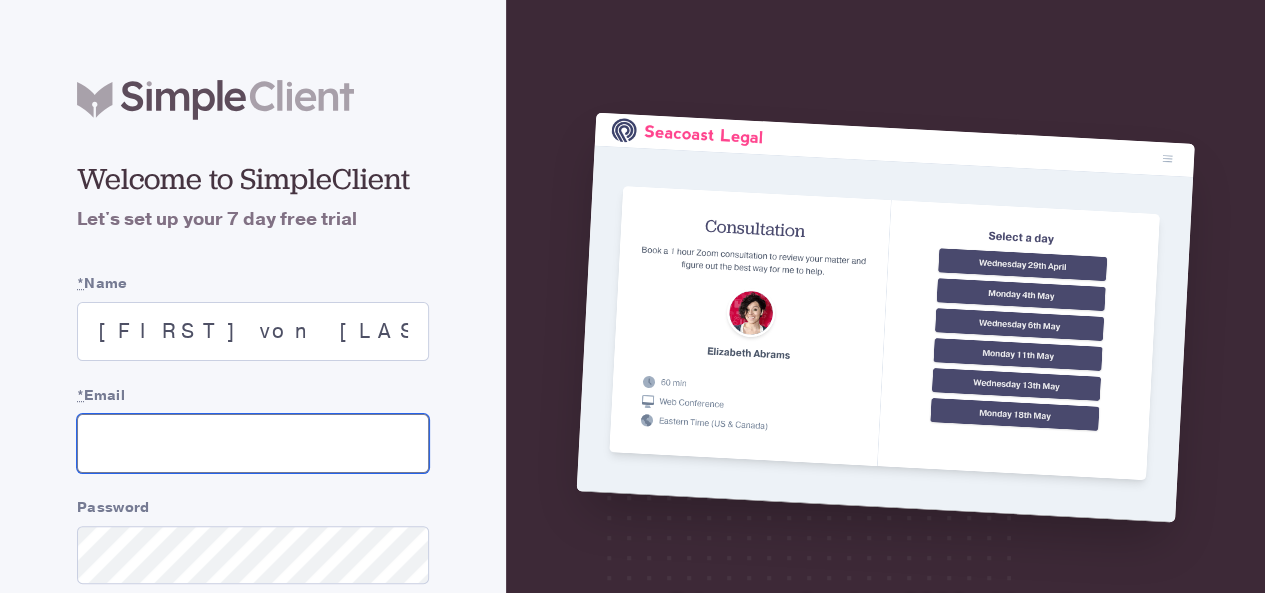 click on "*  [EMAIL]" at bounding box center [253, 443] 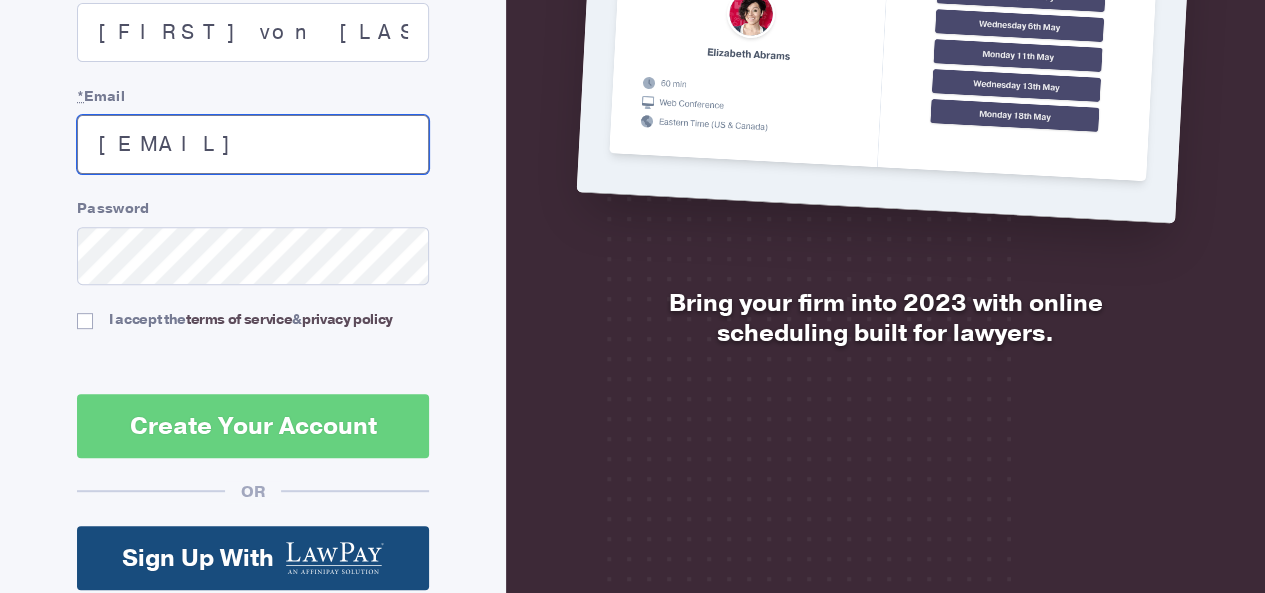 scroll, scrollTop: 300, scrollLeft: 0, axis: vertical 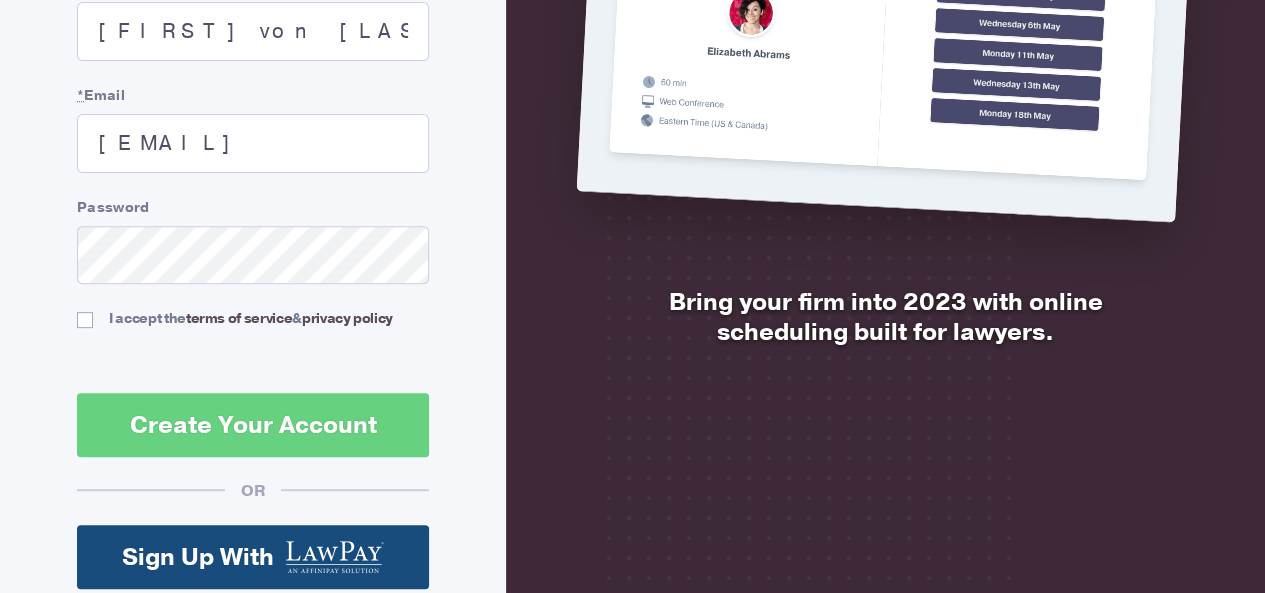 click on "Welcome to SimpleClient Let's set up your 7 day free trial Only fill in this field if you're a robot. *  Name Julia von Schilling *  Email jvsatty@gmail.com Password Time zone (GMT-05:00) Eastern Time (US &amp; Canada) (GMT-05:00) Eastern Time (US & Canada) (GMT-12:00) International Date Line West (GMT-11:00) American Samoa (GMT-11:00) Midway Island (GMT-10:00) Hawaii (GMT-09:00) Alaska (GMT-08:00) Pacific Time (US & Canada) (GMT-08:00) Tijuana (GMT-07:00) Arizona (GMT-07:00) Mazatlan (GMT-07:00) Mountain Time (US & Canada) (GMT-06:00) Central America (GMT-06:00) Central Time (US & Canada) (GMT-06:00) Chihuahua (GMT-06:00) Guadalajara (GMT-06:00) Mexico City (GMT-06:00) Monterrey (GMT-06:00) Saskatchewan (GMT-05:00) Bogota (GMT-05:00) Eastern Time (US & Canada) (GMT-05:00) Indiana (East) (GMT-05:00) Lima (GMT-05:00) Quito (GMT-04:00) Atlantic Time (Canada) (GMT-04:00) Caracas (GMT-04:00) Georgetown (GMT-04:00) La Paz (GMT-04:00) Puerto Rico (GMT-04:00) Santiago (GMT-03:30) Newfoundland (GMT-03:00) Brasilia" at bounding box center (253, 225) 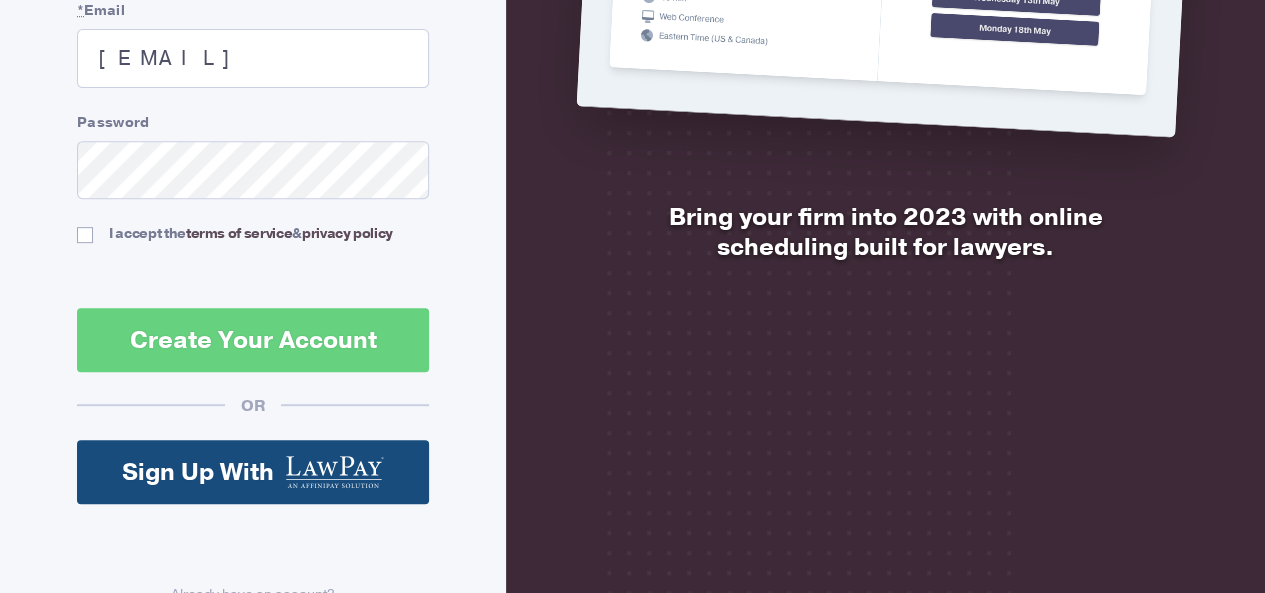 scroll, scrollTop: 356, scrollLeft: 0, axis: vertical 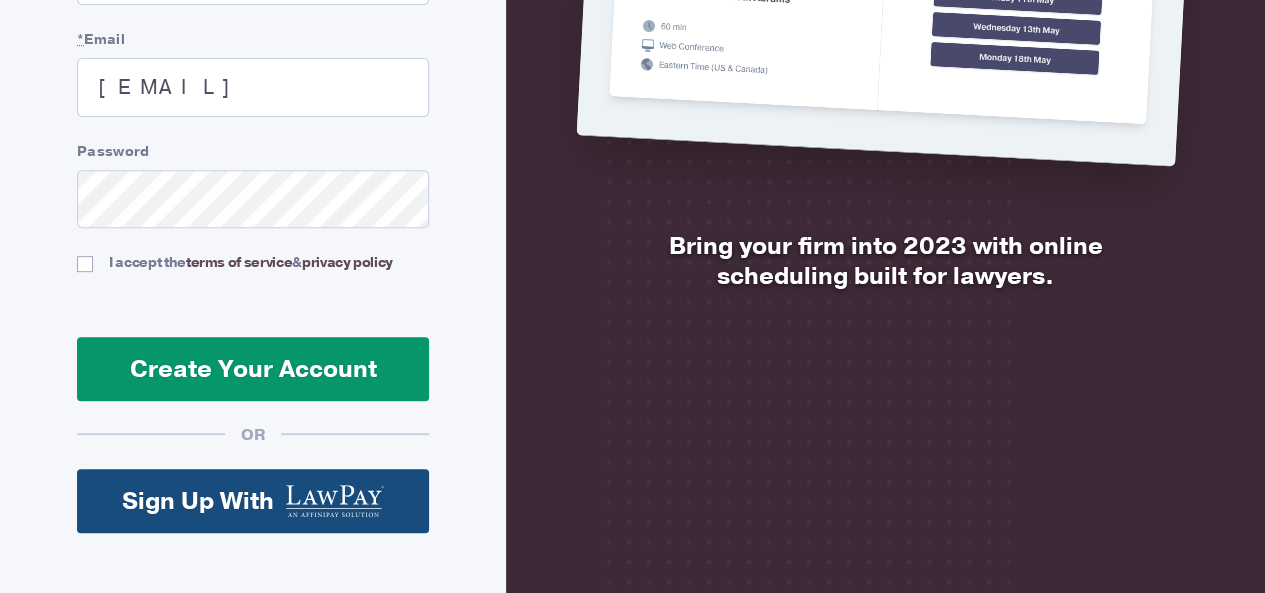 click on "Create Your Account" at bounding box center [253, 369] 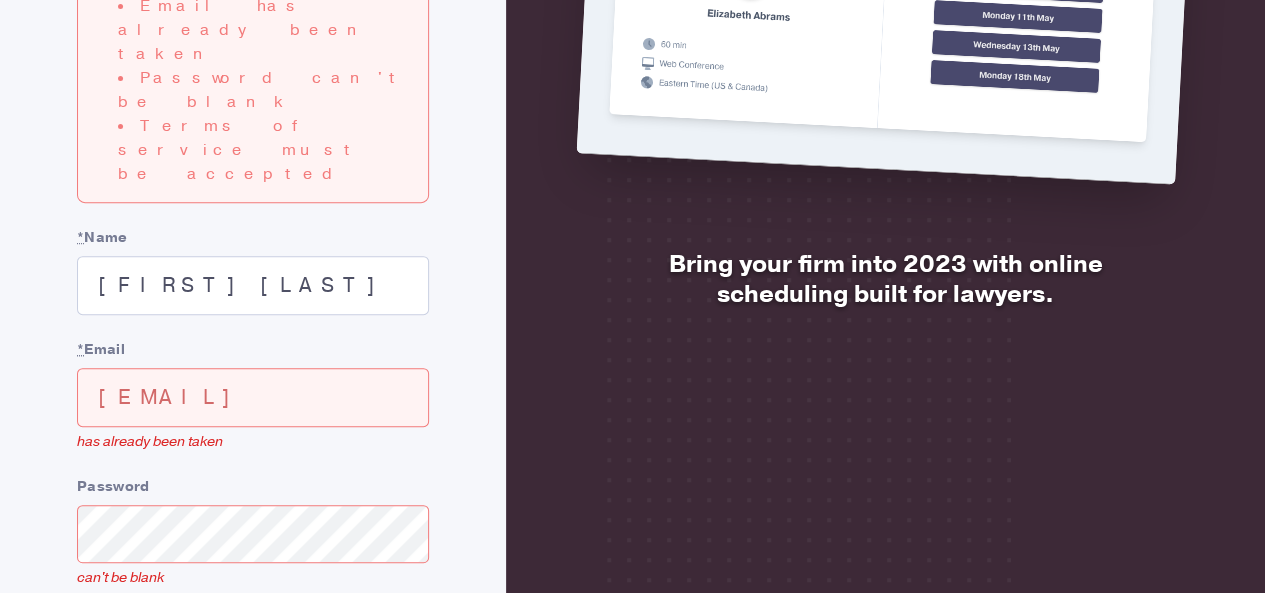 scroll, scrollTop: 400, scrollLeft: 0, axis: vertical 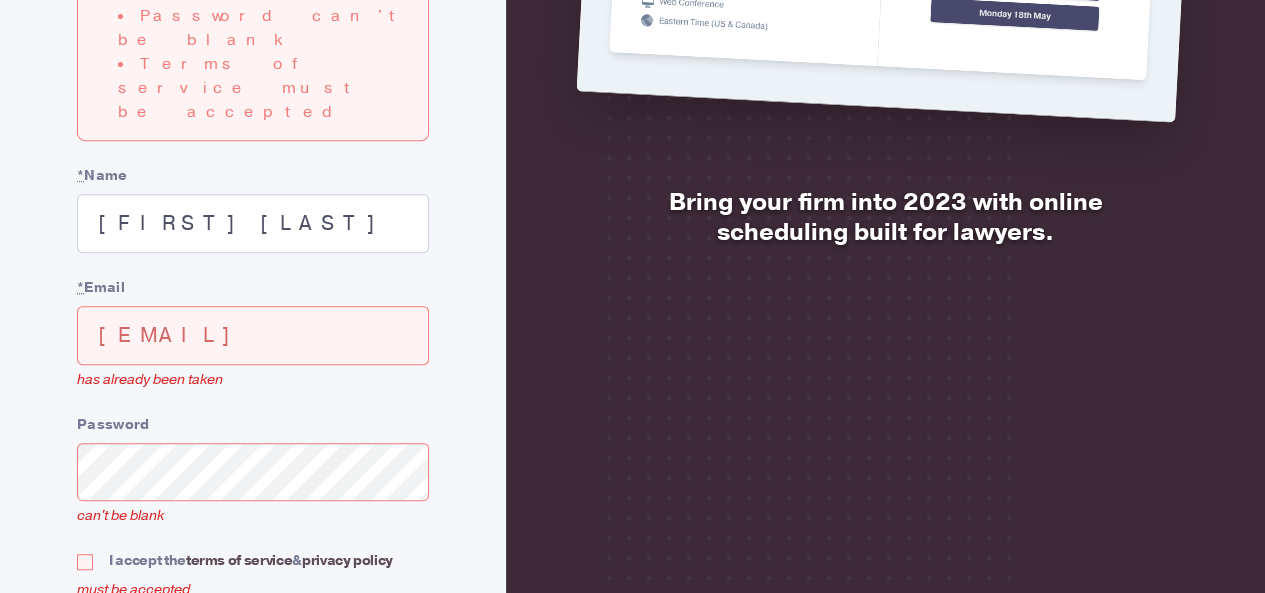 click on "Welcome to SimpleClient Let's set up your 7 day free trial
Icons/close outline
3 errors prohibited this user from being saved:
Email has already been taken
Password can't be blank
Terms of service must be accepted
Only fill in this field if you're a robot. *  Name Julia von Schilling *  Email jvsatty@gmail.com has already been taken Password can't be blank Time zone (GMT-05:00) Eastern Time (US &amp; Canada) (GMT-05:00) Eastern Time (US & Canada) (GMT-12:00) International Date Line West (GMT-11:00) American Samoa (GMT-11:00) Midway Island (GMT-10:00) Hawaii (GMT-09:00) Alaska (GMT-08:00) Pacific Time (US & Canada) (GMT-08:00) Tijuana (GMT-07:00) Arizona (GMT-07:00) Mazatlan (GMT-07:00) Mountain Time (US & Canada) (GMT-06:00) Central America (GMT-06:00) Central Time (US & Canada) (GMT-06:00) Chihuahua (GMT-06:00) Guadalajara (GMT-06:00) Mexico City (GMT-06:00) Monterrey  &" at bounding box center (253, 311) 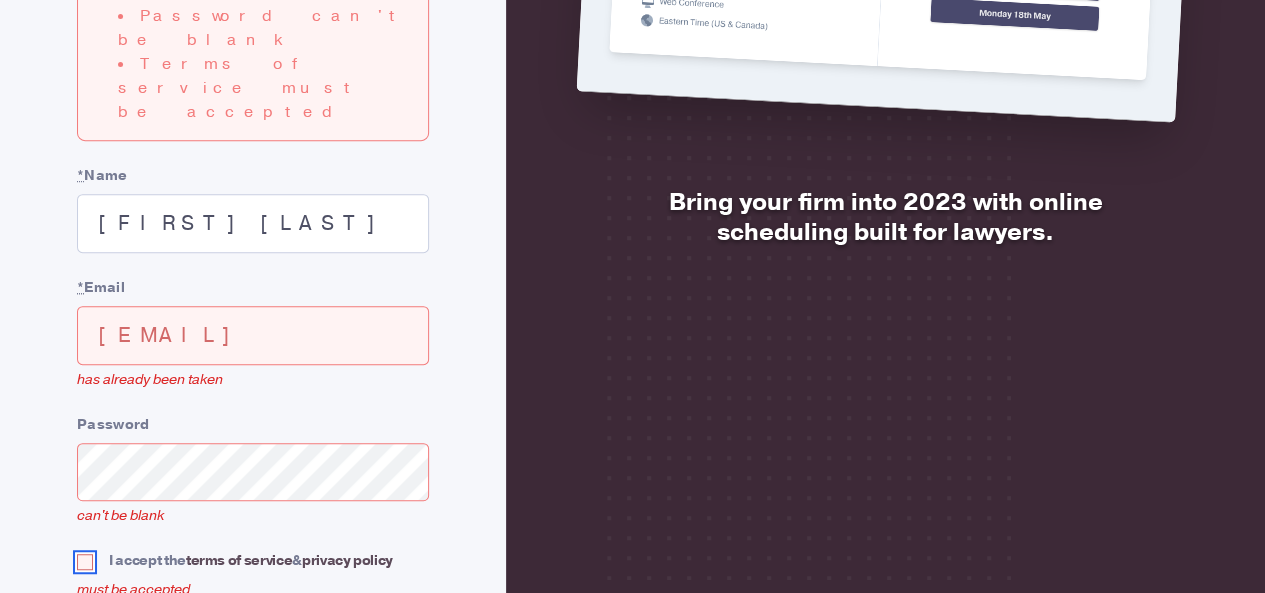 click on "I accept the  terms of service  &  privacy policy" at bounding box center [85, 562] 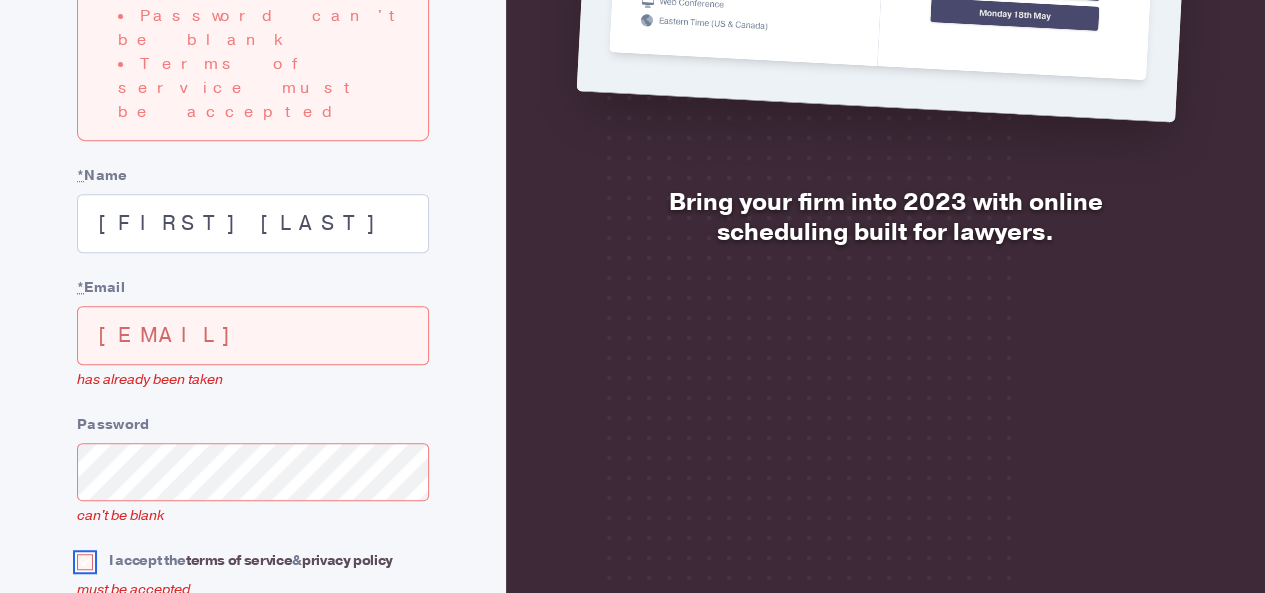click on "I accept the  terms of service  &  privacy policy" at bounding box center (85, 562) 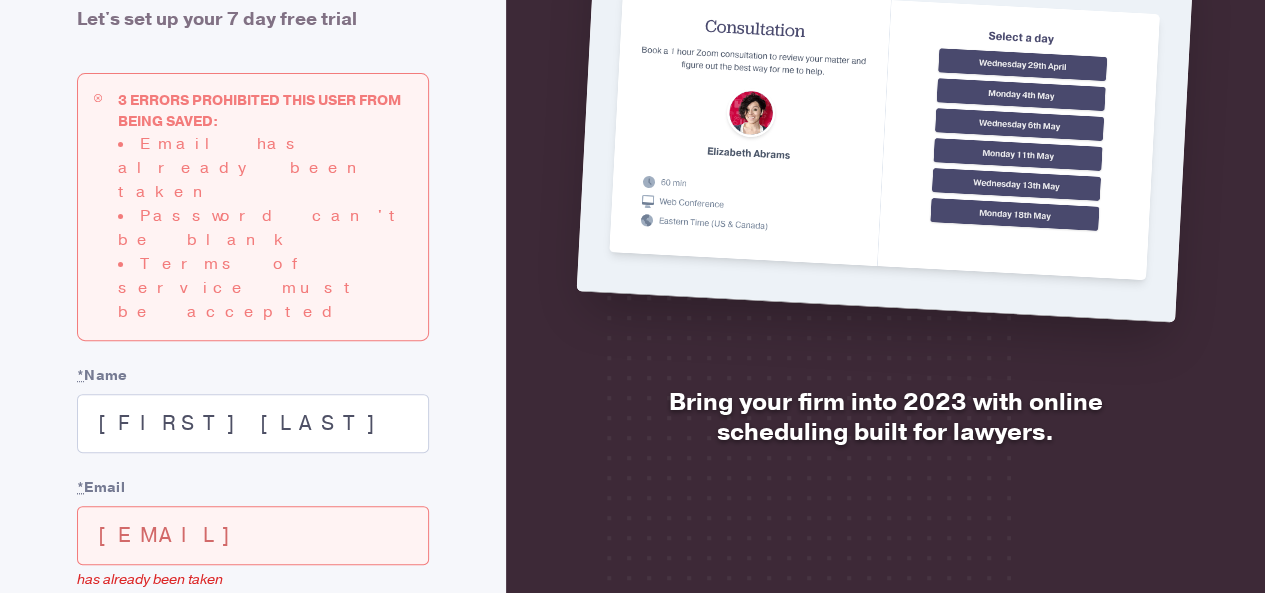 scroll, scrollTop: 0, scrollLeft: 0, axis: both 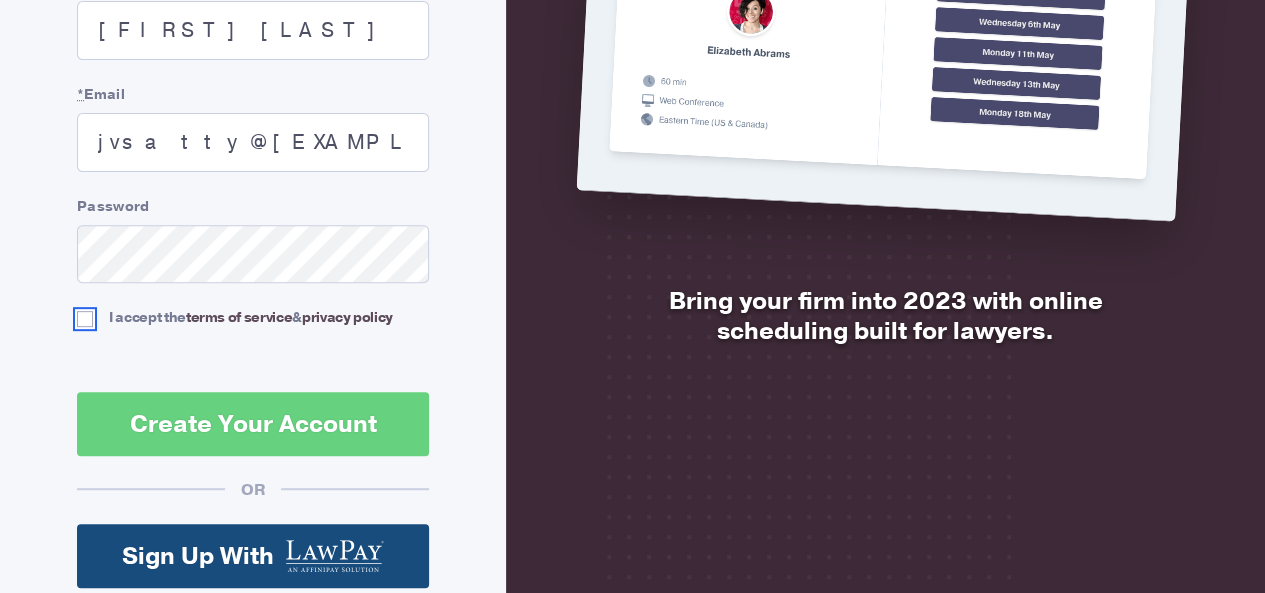 click on "I accept the  terms of service  &  privacy policy" at bounding box center [85, 319] 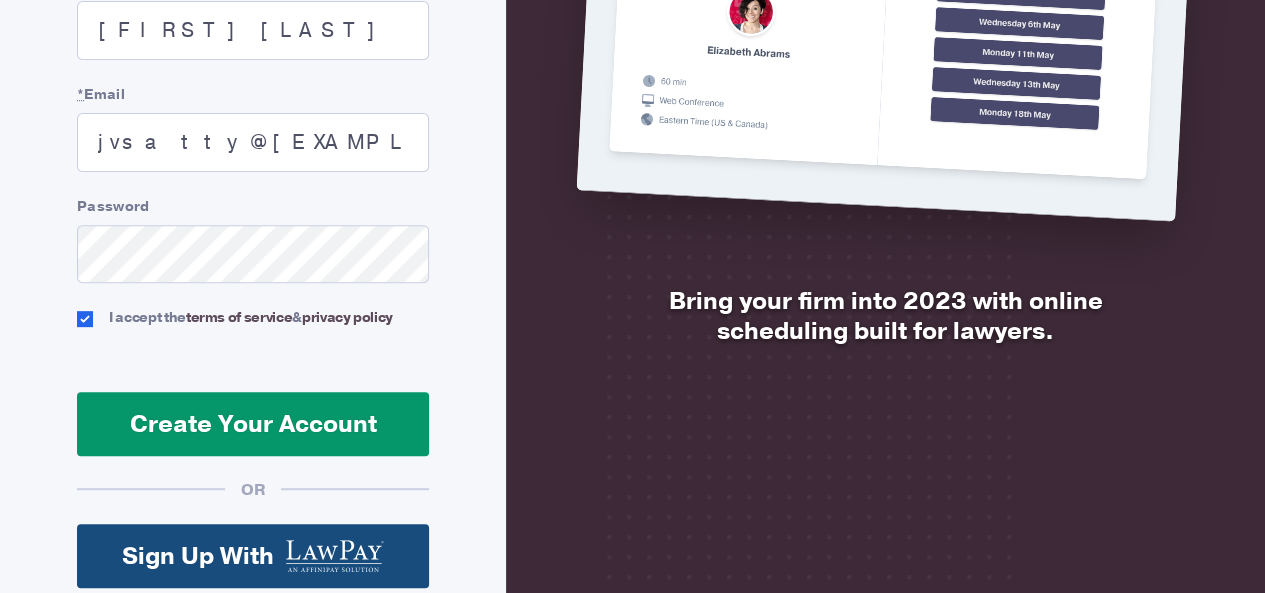 click on "Create Your Account" at bounding box center [253, 424] 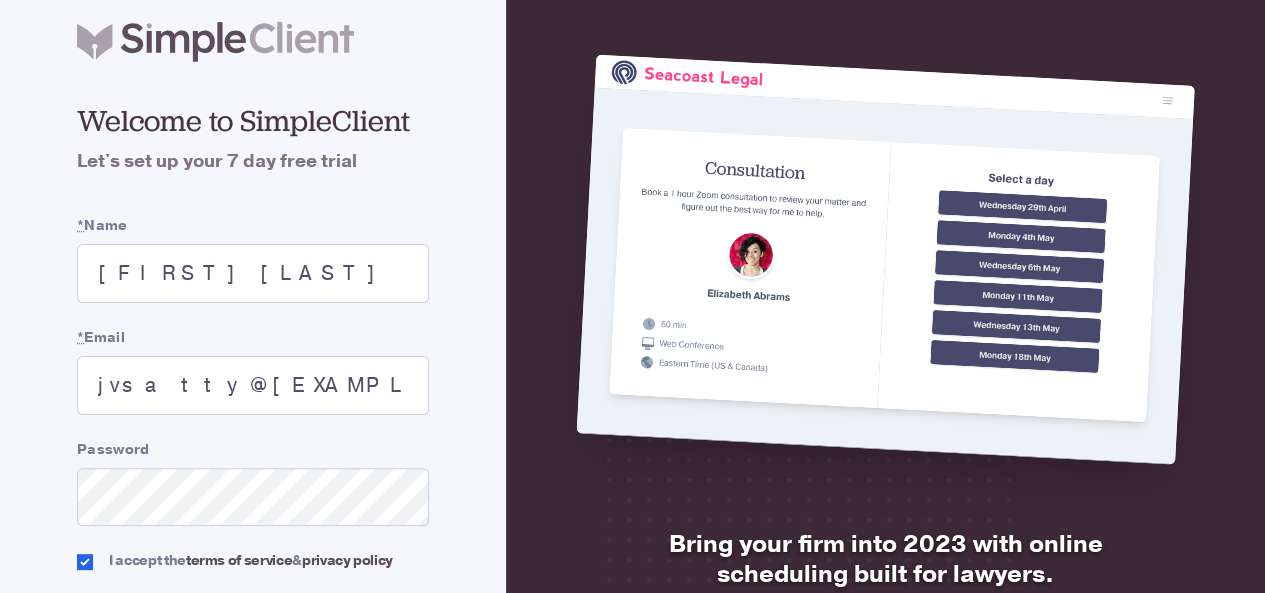 scroll, scrollTop: 56, scrollLeft: 0, axis: vertical 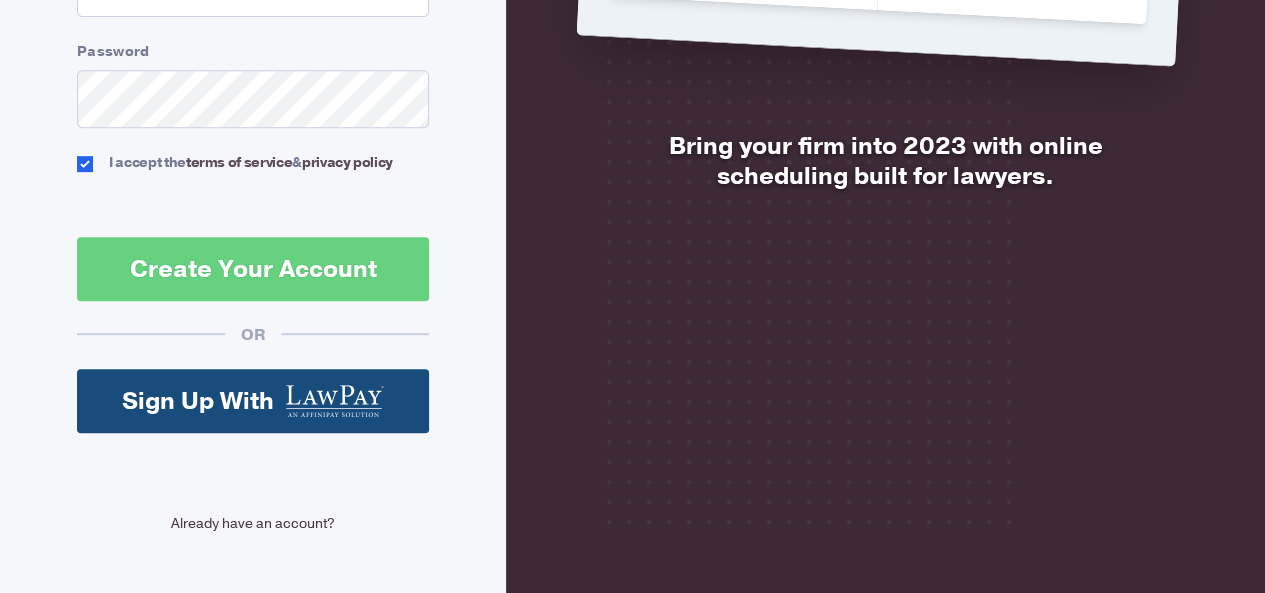 click on "Already have an account?" at bounding box center [253, 523] 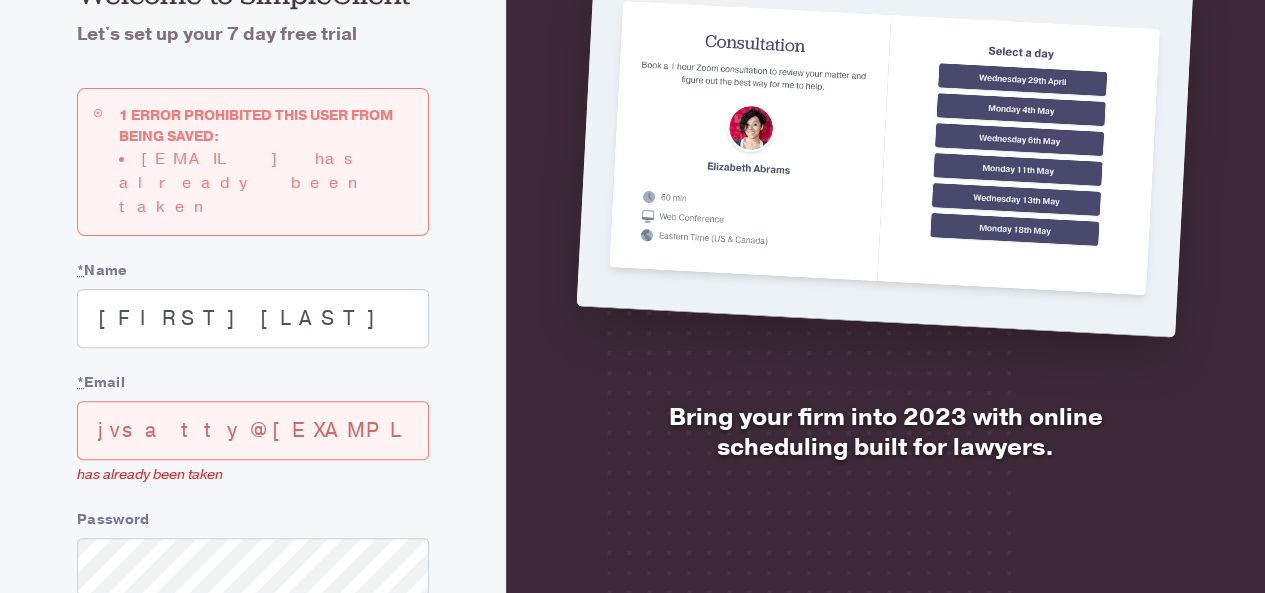 scroll, scrollTop: 200, scrollLeft: 0, axis: vertical 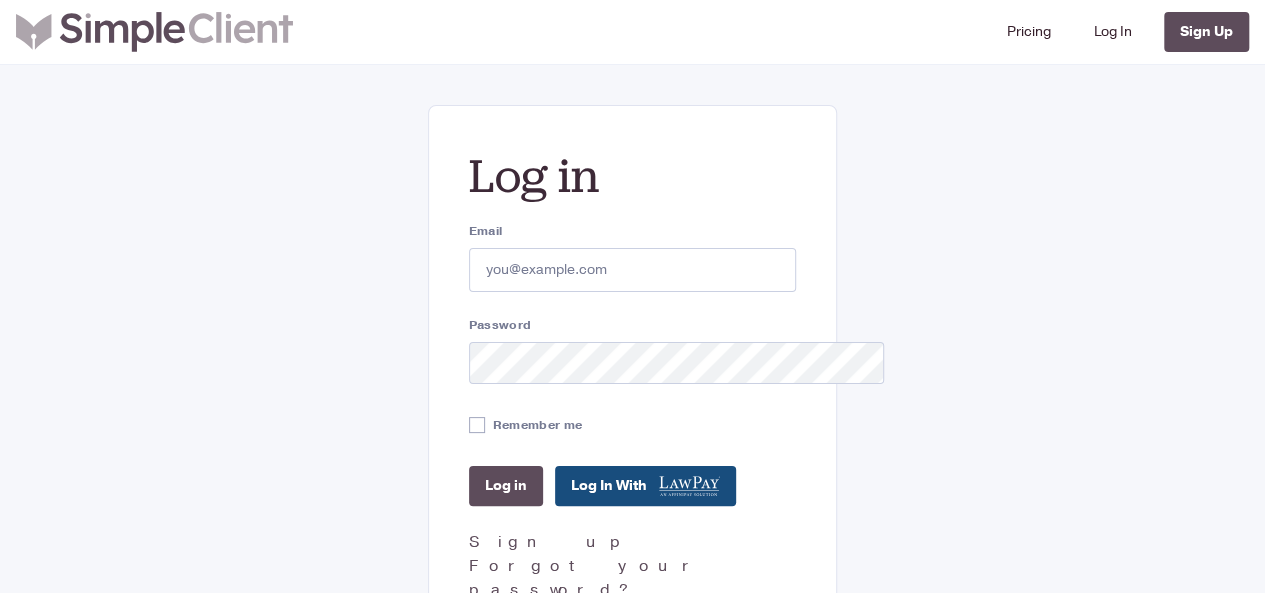 type on "[FIRST] [LAST]" 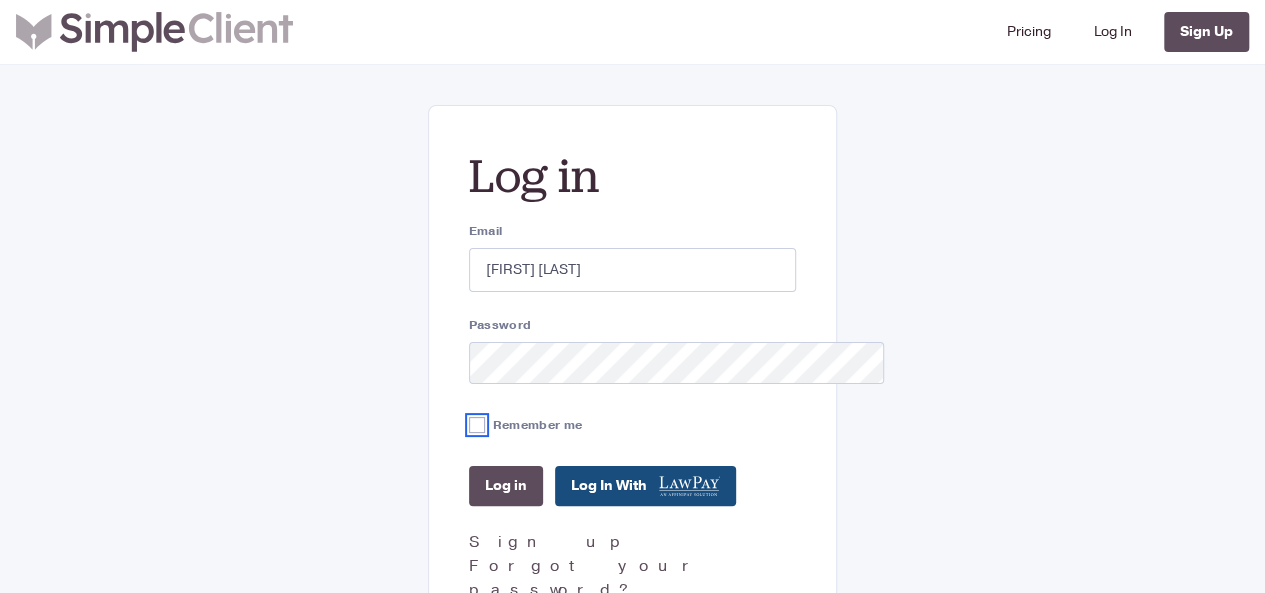 click on "Remember me" at bounding box center (477, 425) 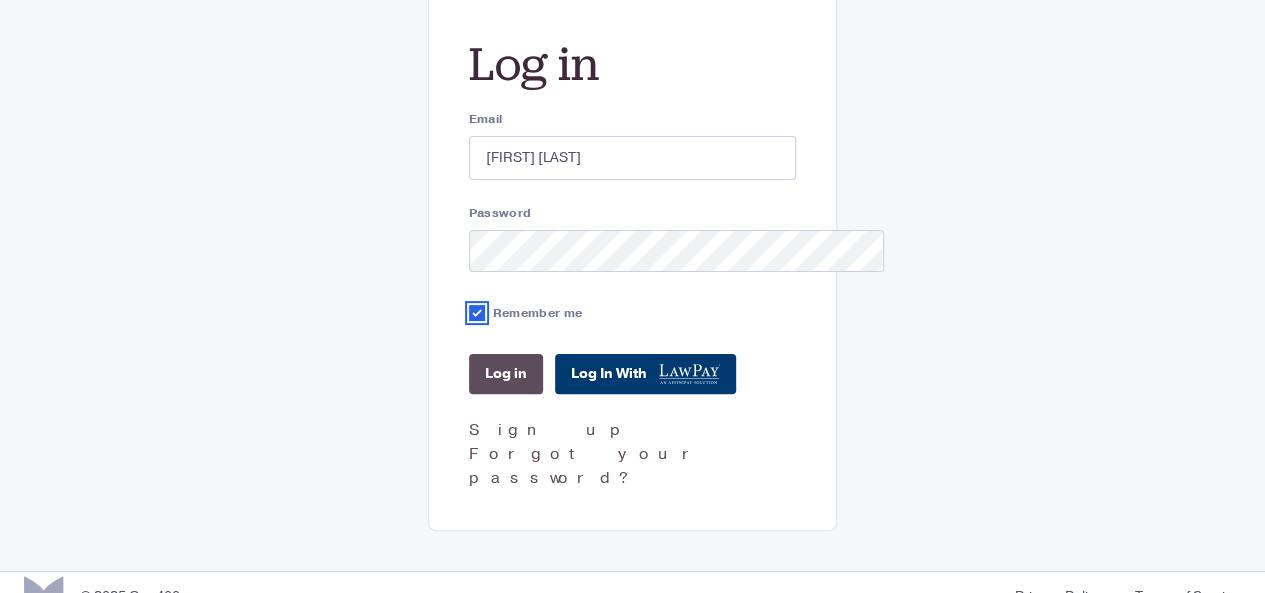 scroll, scrollTop: 113, scrollLeft: 0, axis: vertical 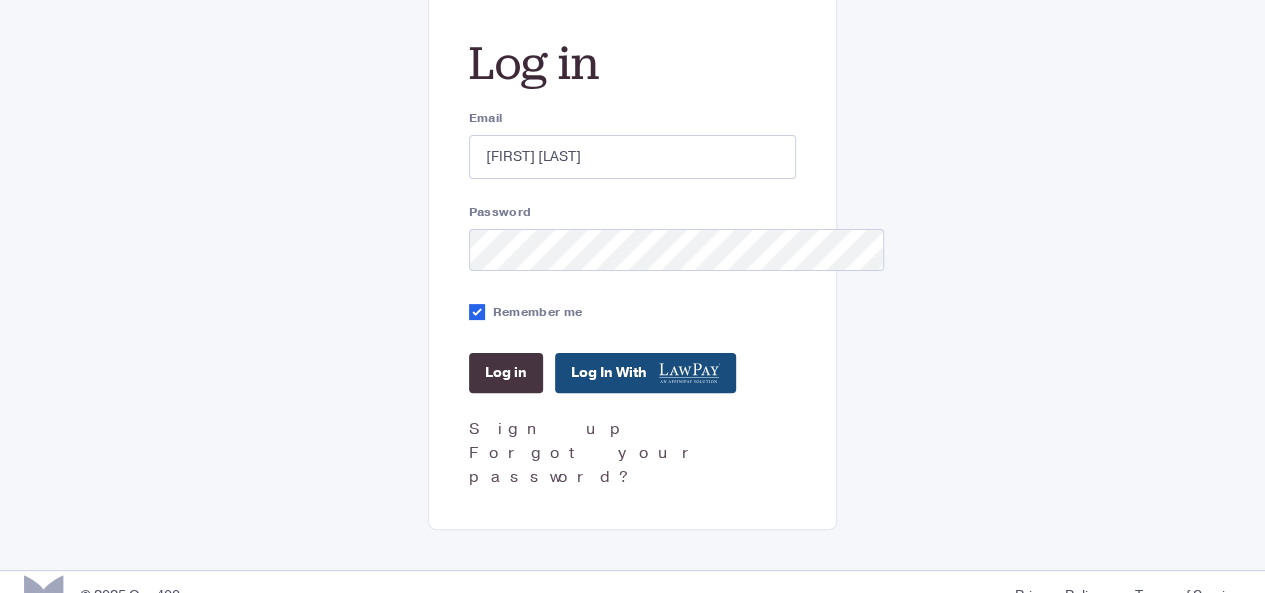 click on "Log in" at bounding box center [506, 373] 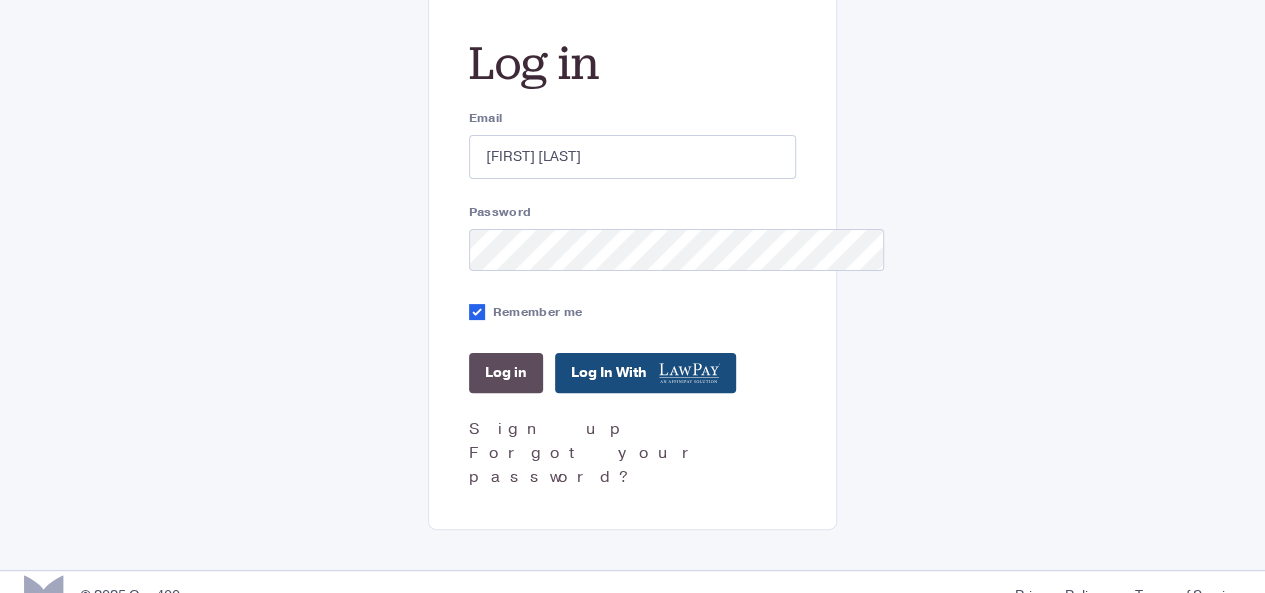 click on "Remember me" at bounding box center [633, 312] 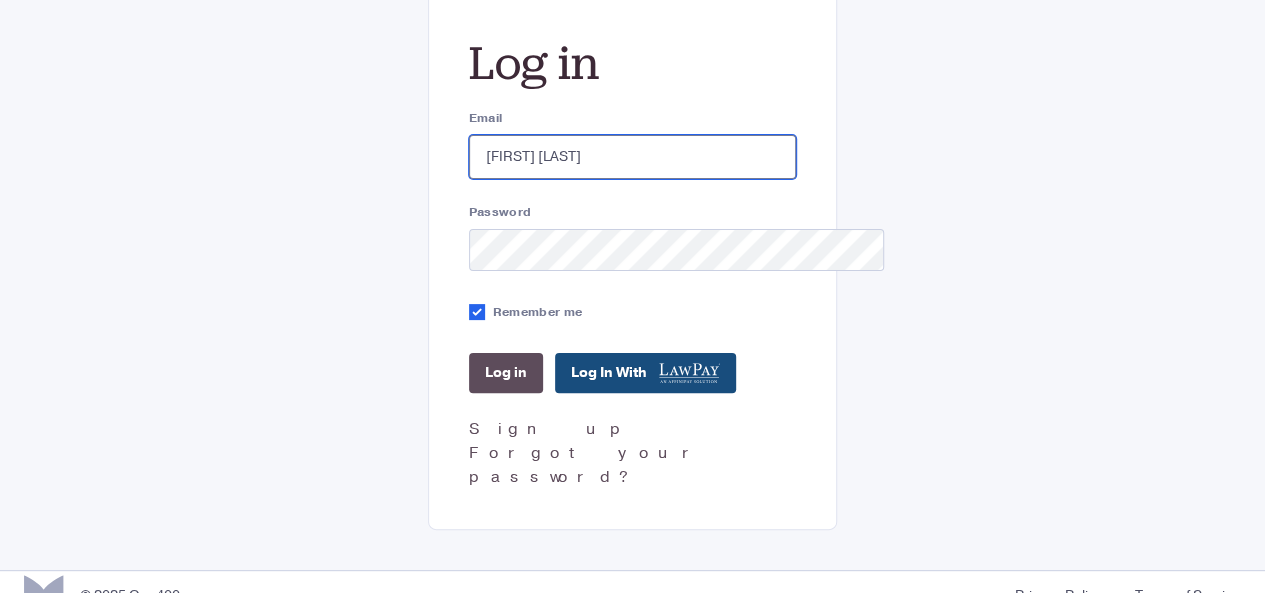 scroll, scrollTop: 0, scrollLeft: 0, axis: both 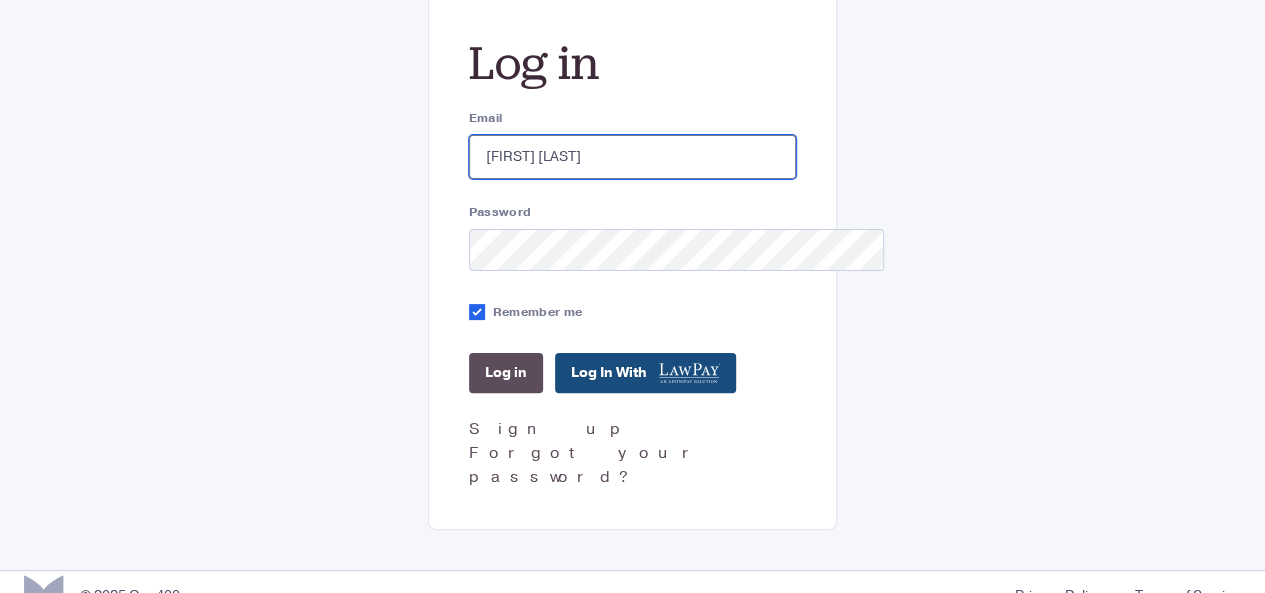 drag, startPoint x: 572, startPoint y: 159, endPoint x: 409, endPoint y: 163, distance: 163.04907 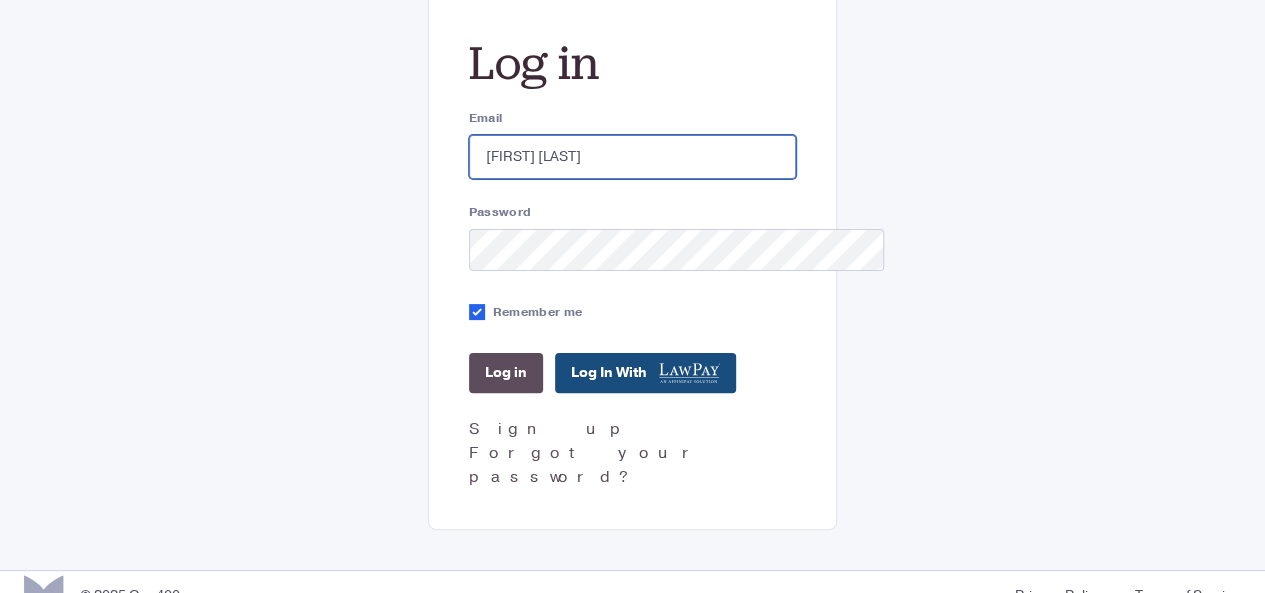 type on "[EMAIL]" 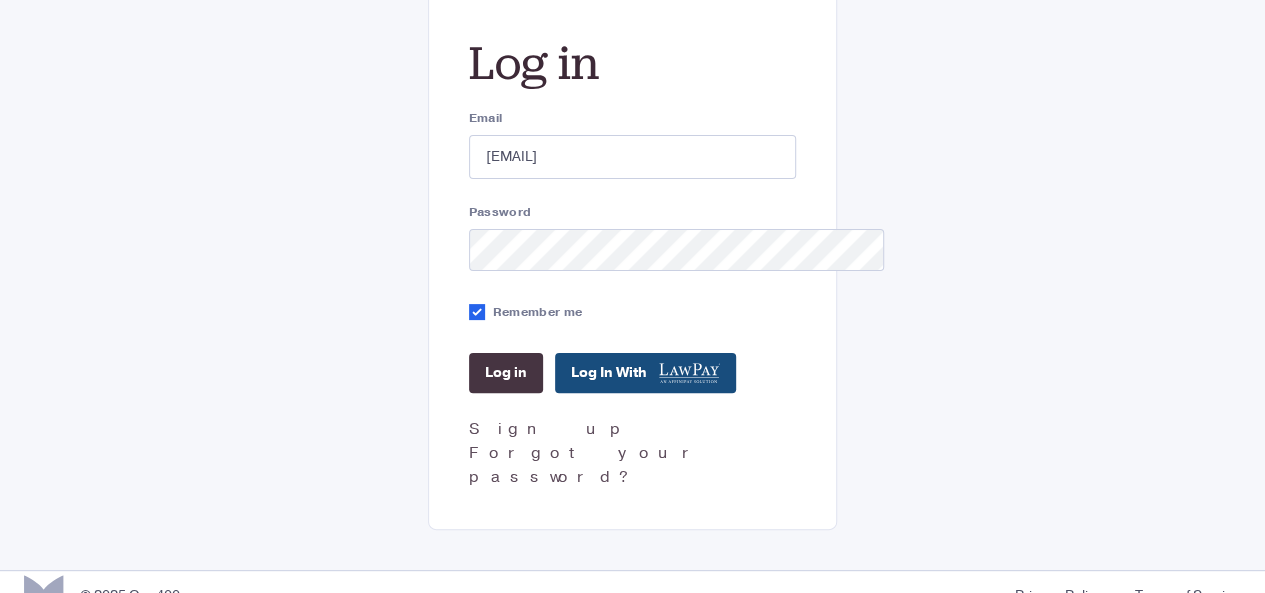 scroll, scrollTop: 0, scrollLeft: 0, axis: both 